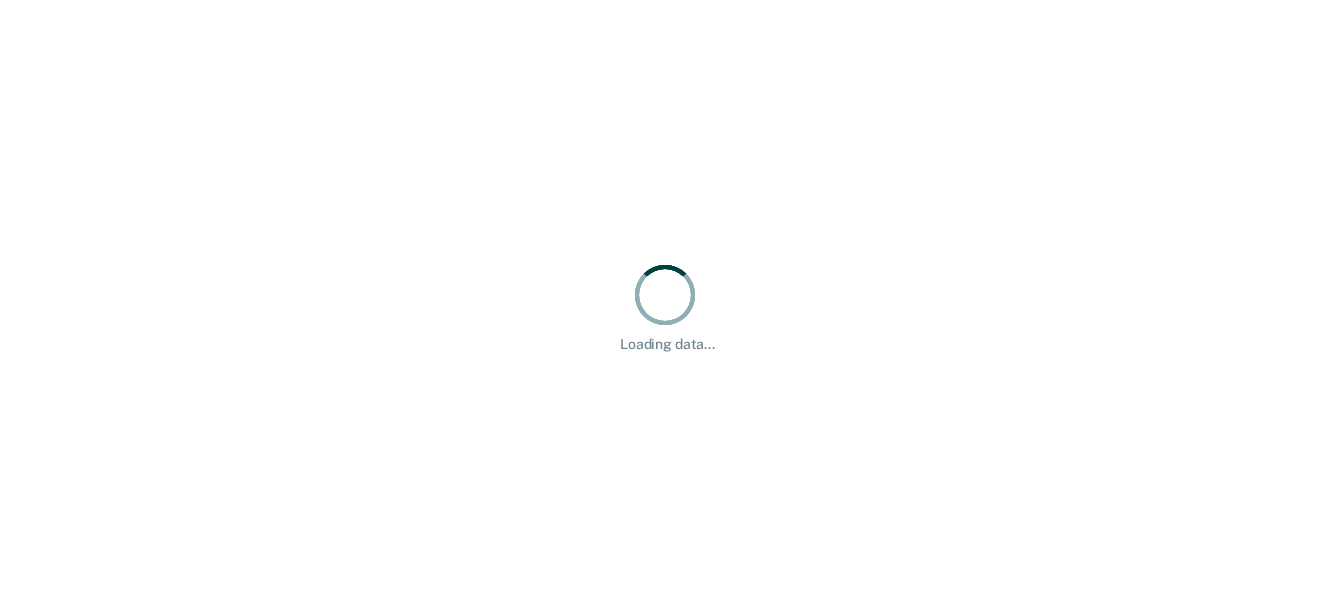 scroll, scrollTop: 0, scrollLeft: 0, axis: both 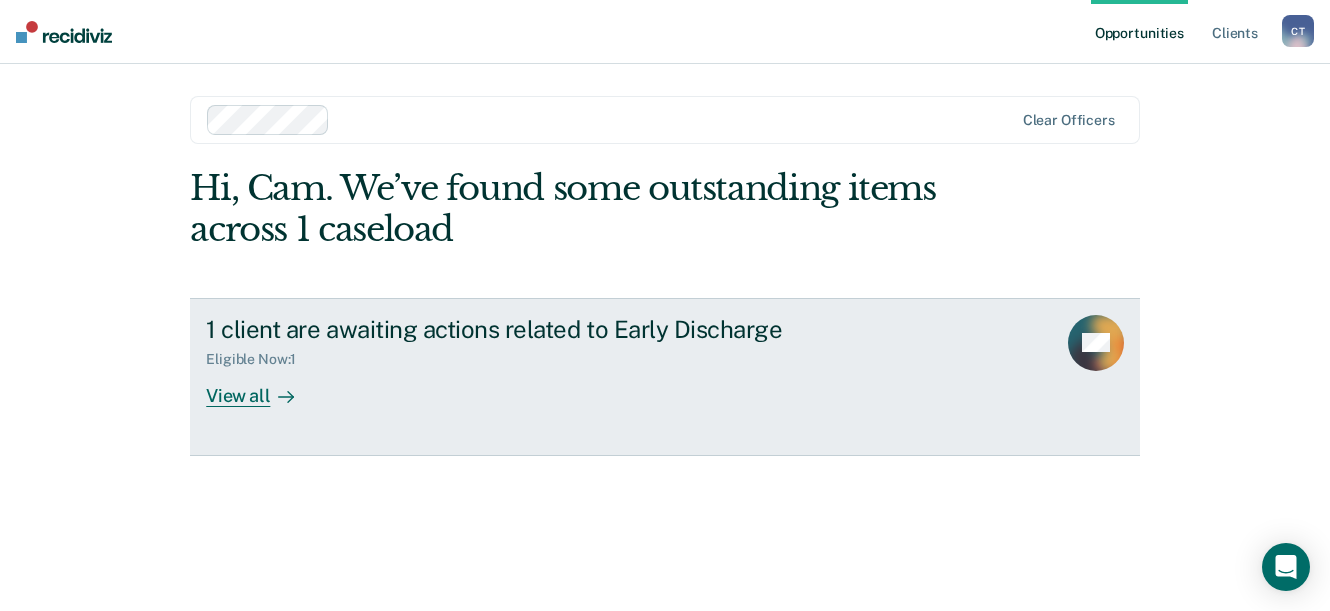 click on "View all" at bounding box center (262, 387) 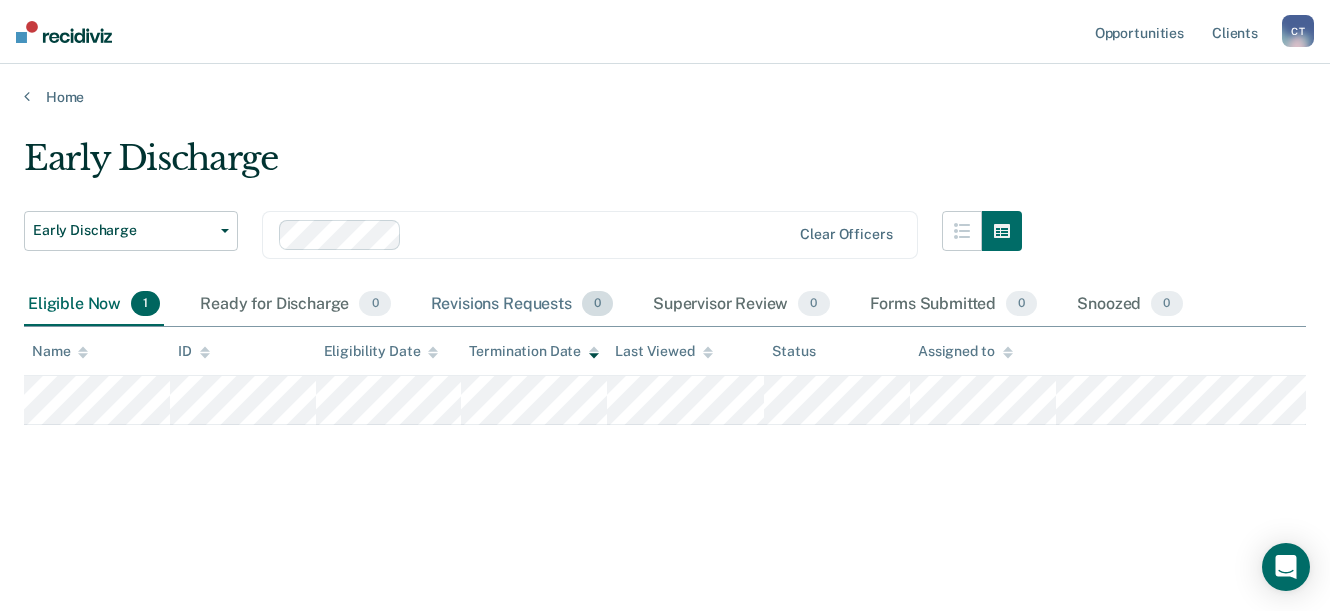 click on "Revisions Requests 0" at bounding box center (522, 305) 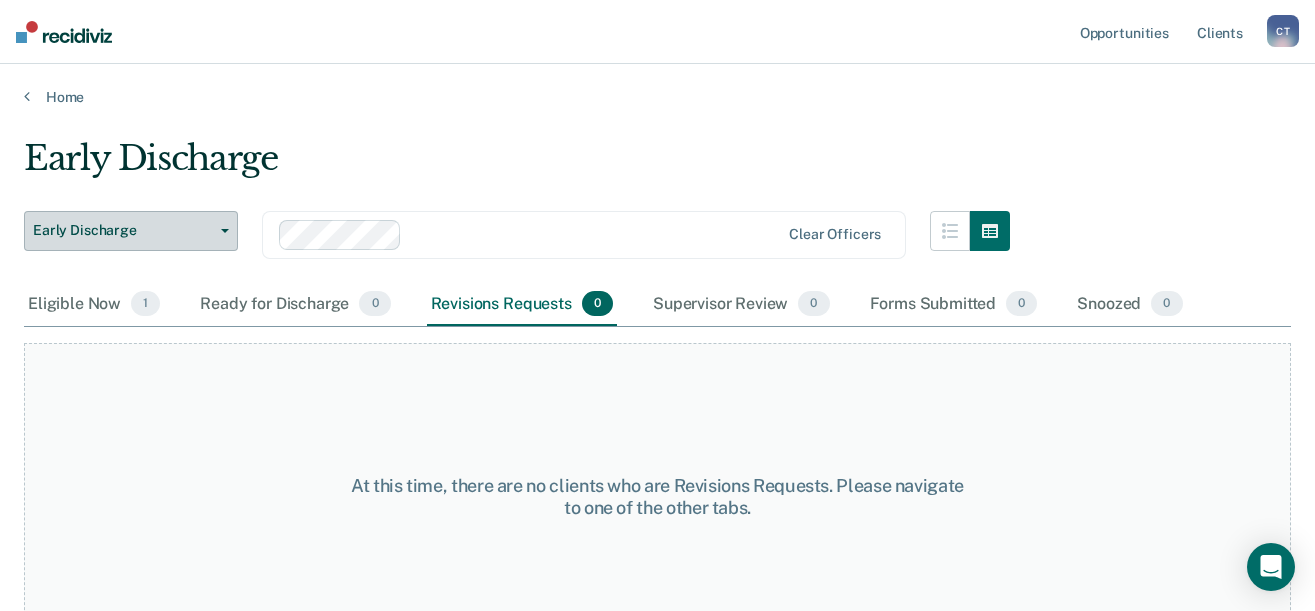 click on "Early Discharge" at bounding box center (131, 231) 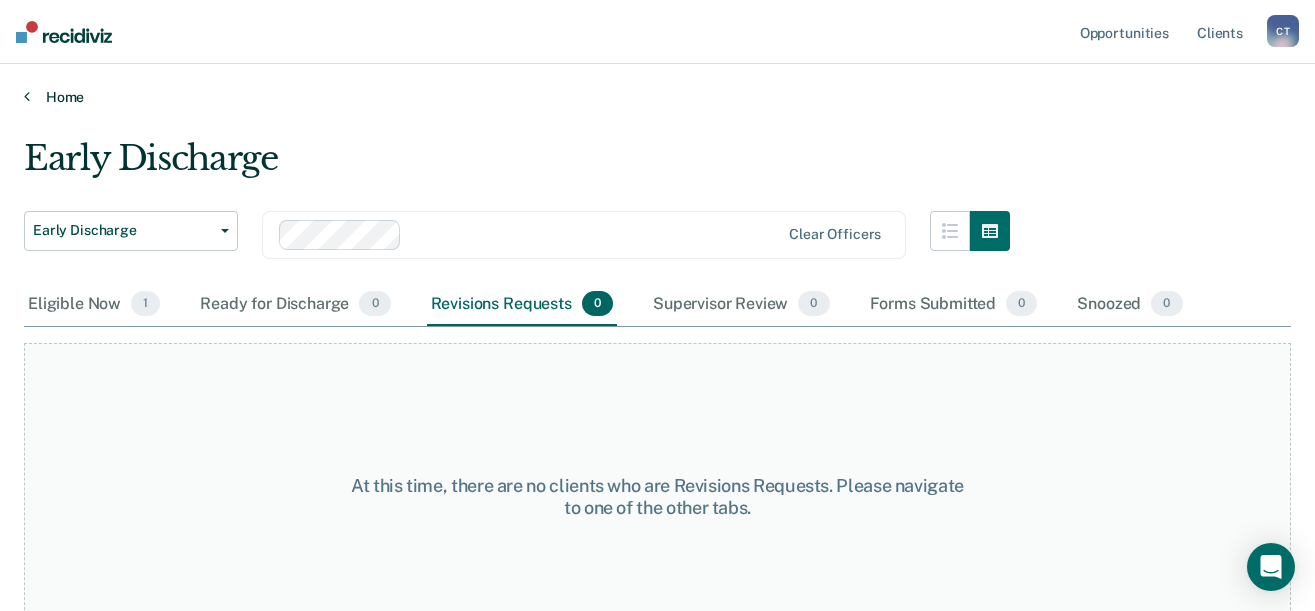 click on "Home" at bounding box center [657, 97] 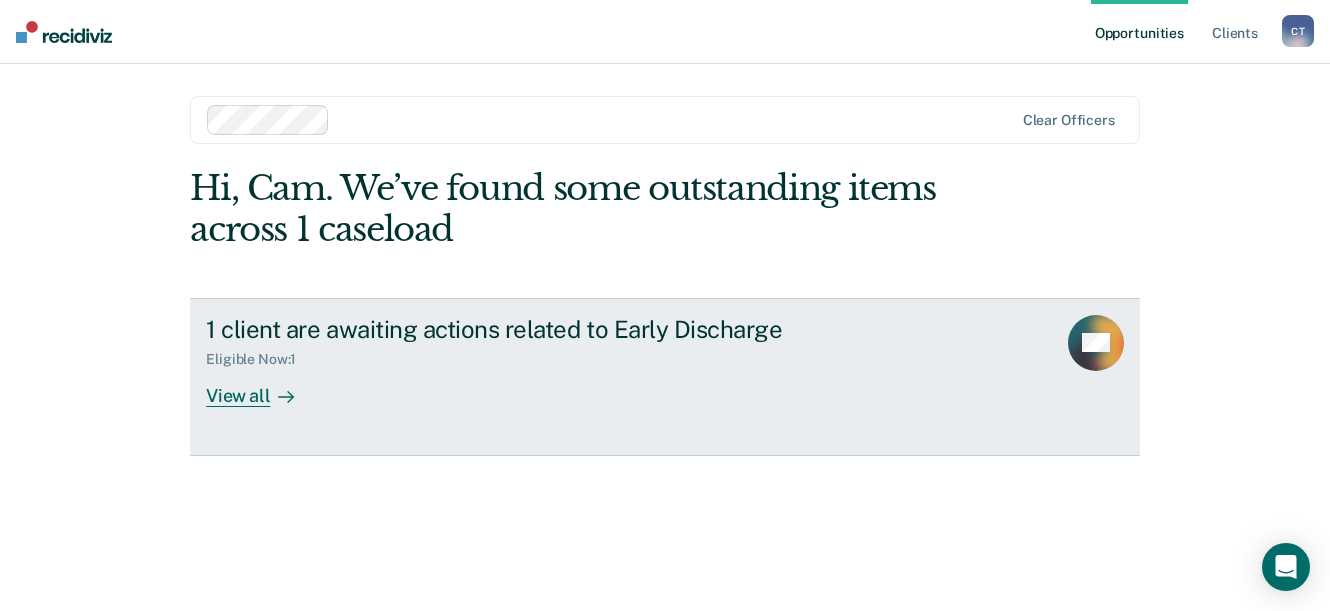 click on "View all" at bounding box center (262, 387) 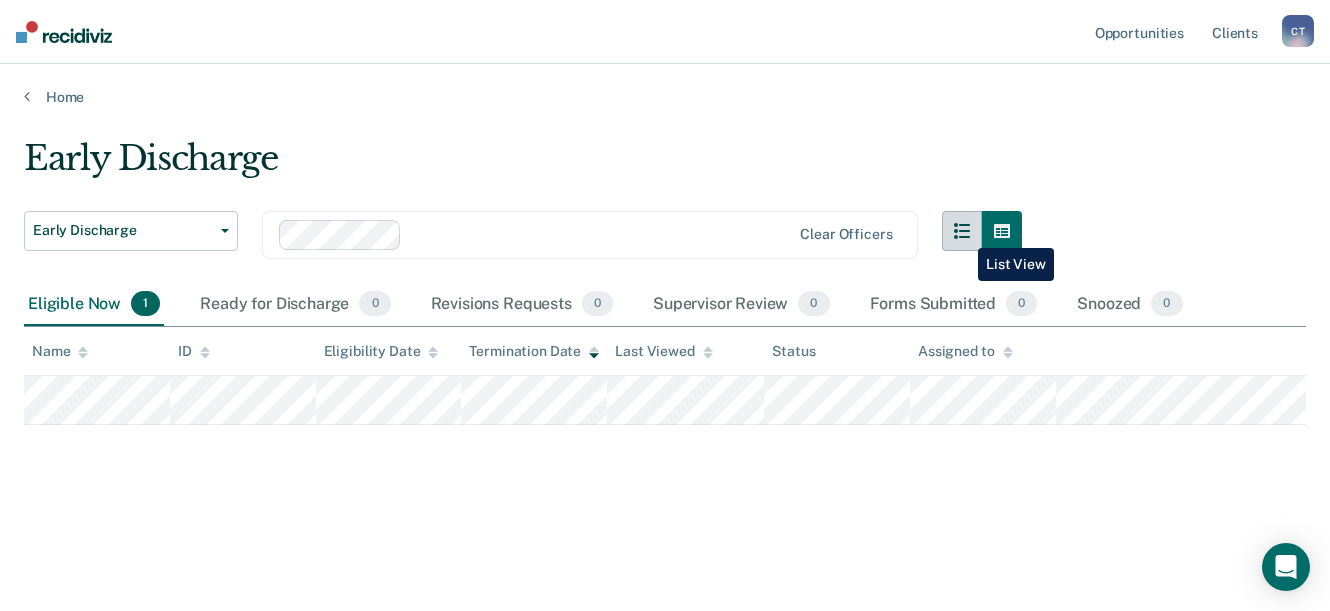 click 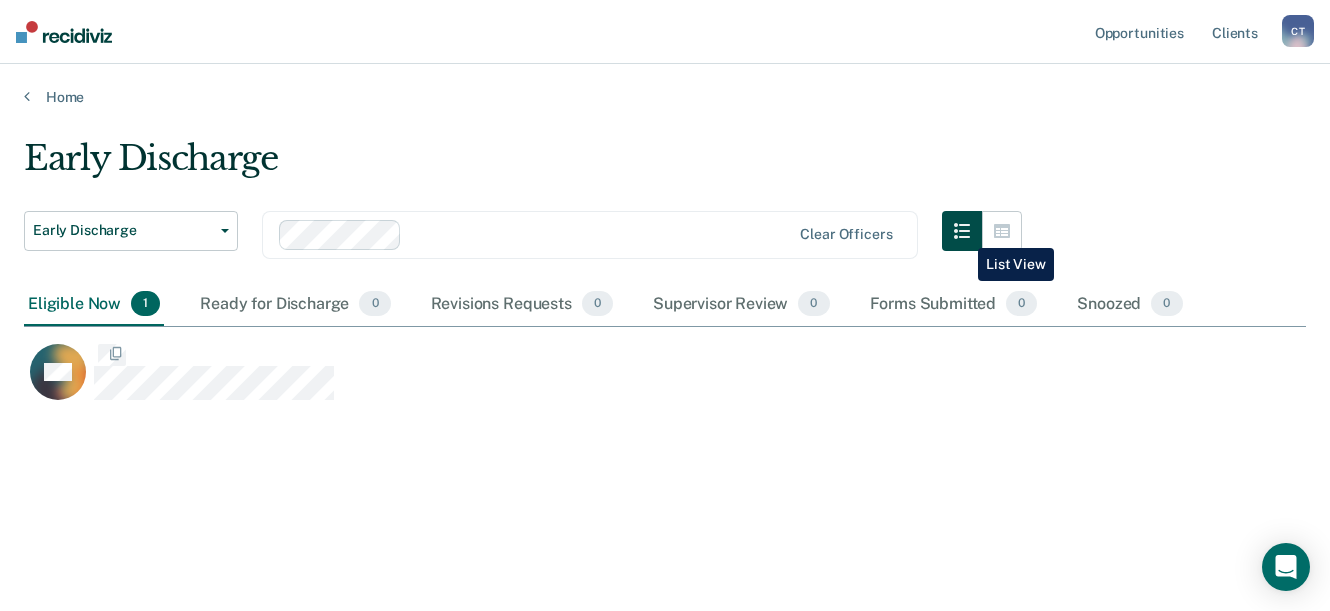 scroll, scrollTop: 16, scrollLeft: 16, axis: both 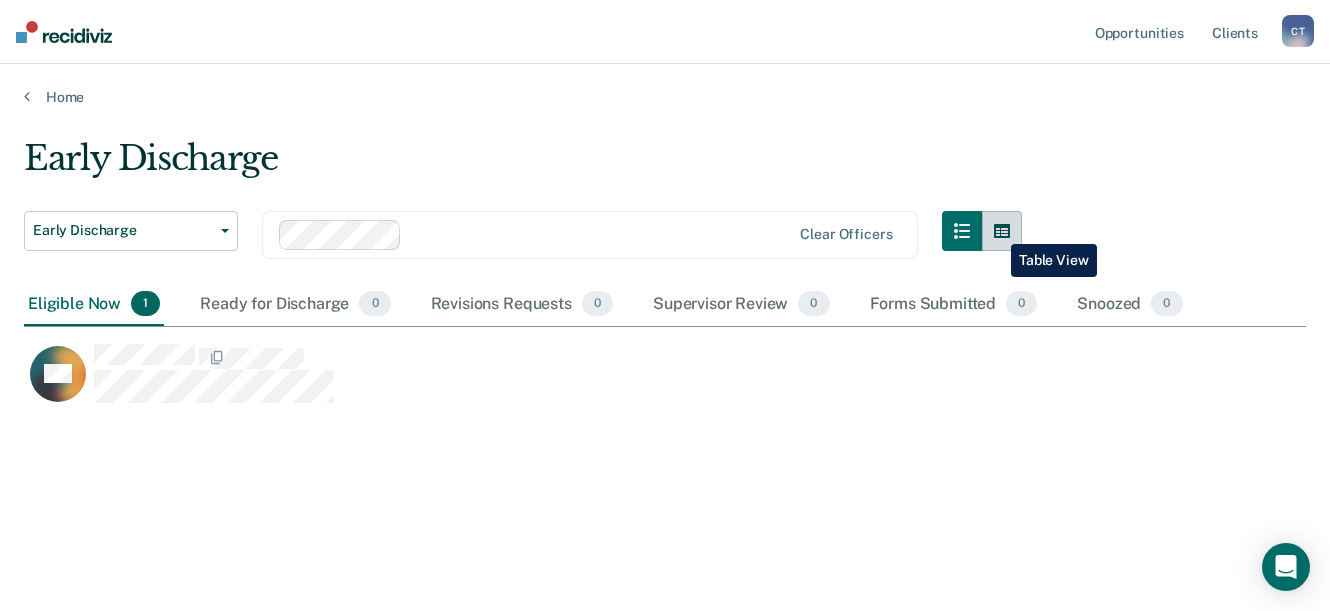 click 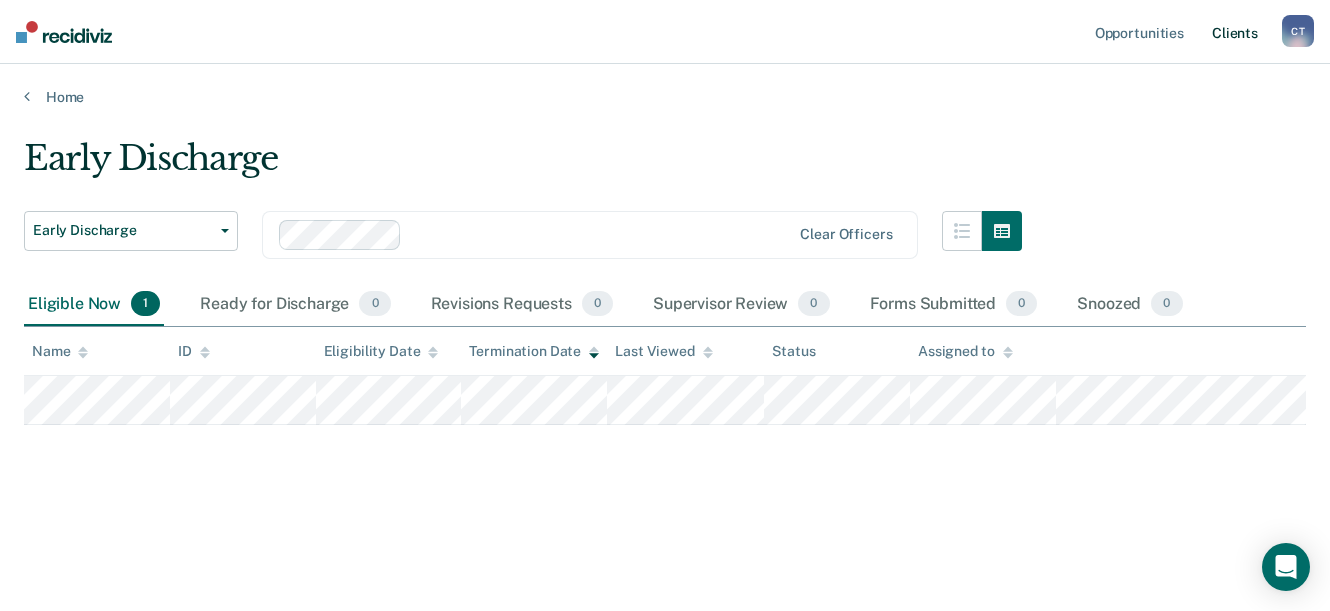 click on "Client s" at bounding box center (1235, 32) 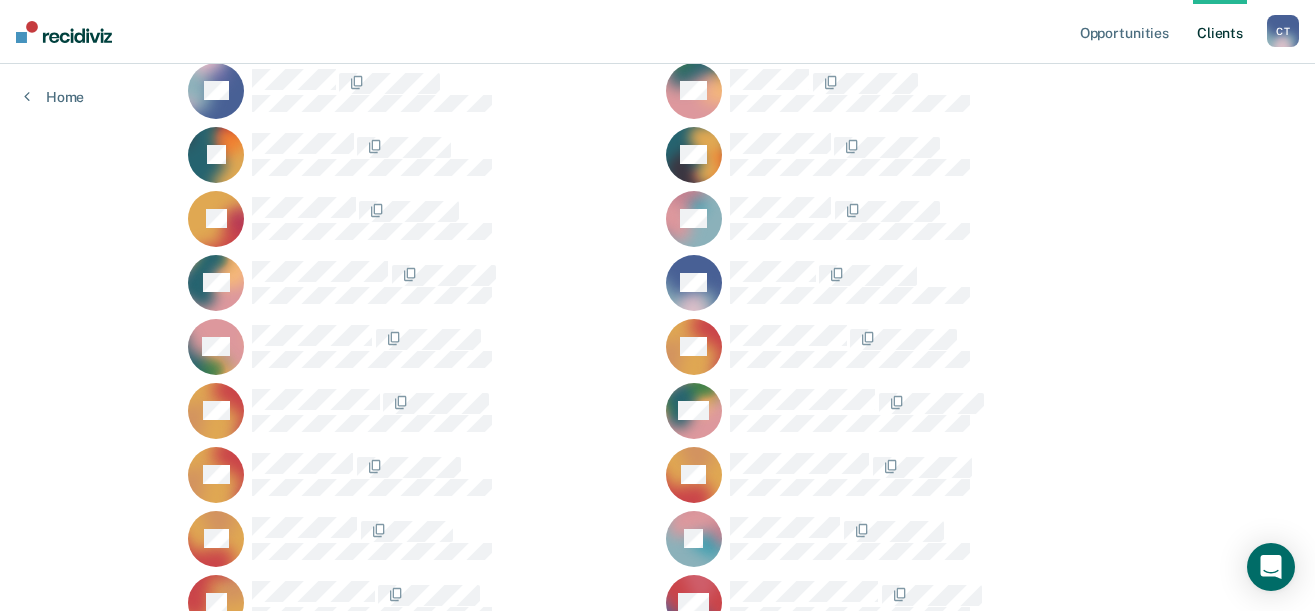 scroll, scrollTop: 816, scrollLeft: 0, axis: vertical 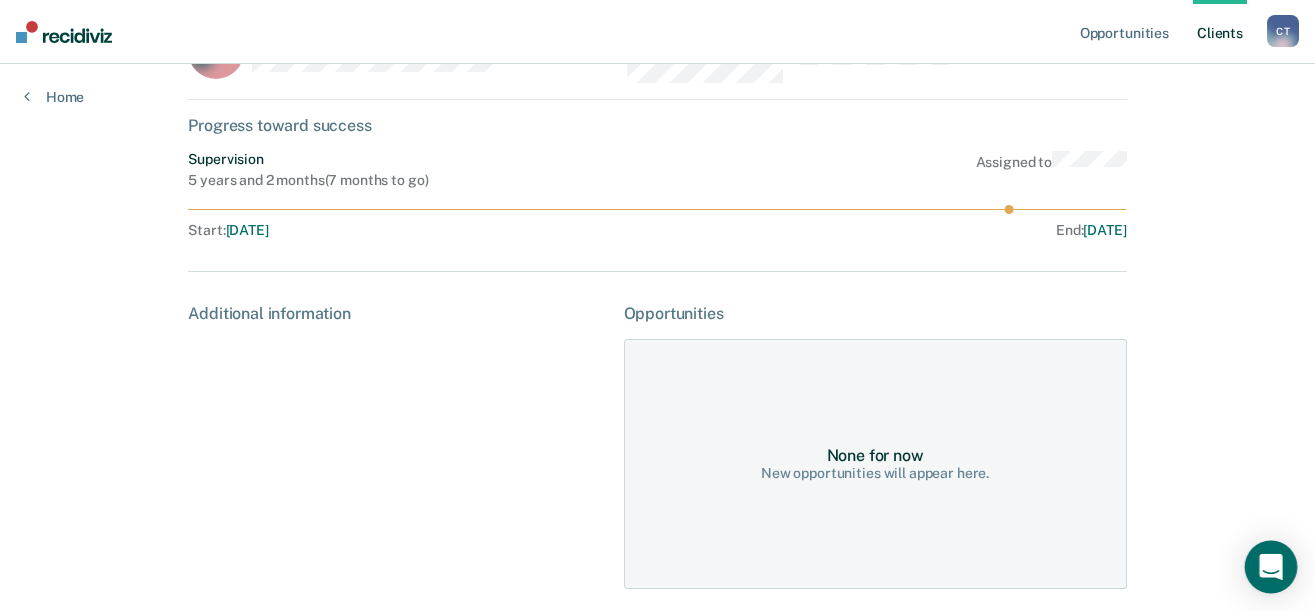 click 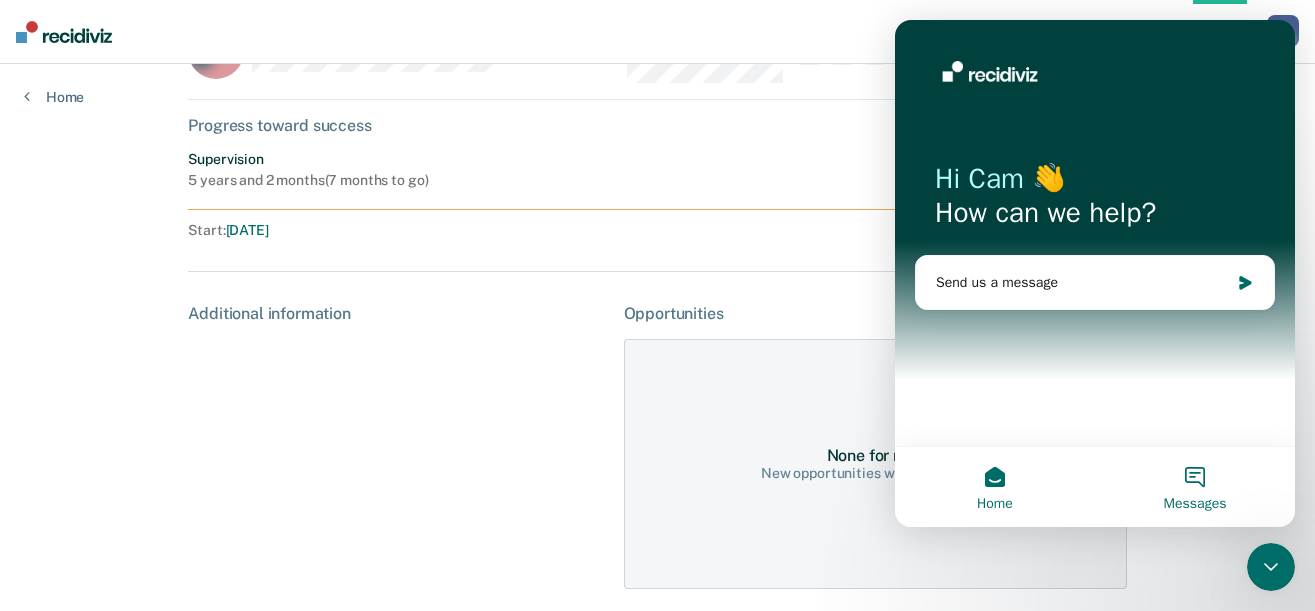 scroll, scrollTop: 0, scrollLeft: 0, axis: both 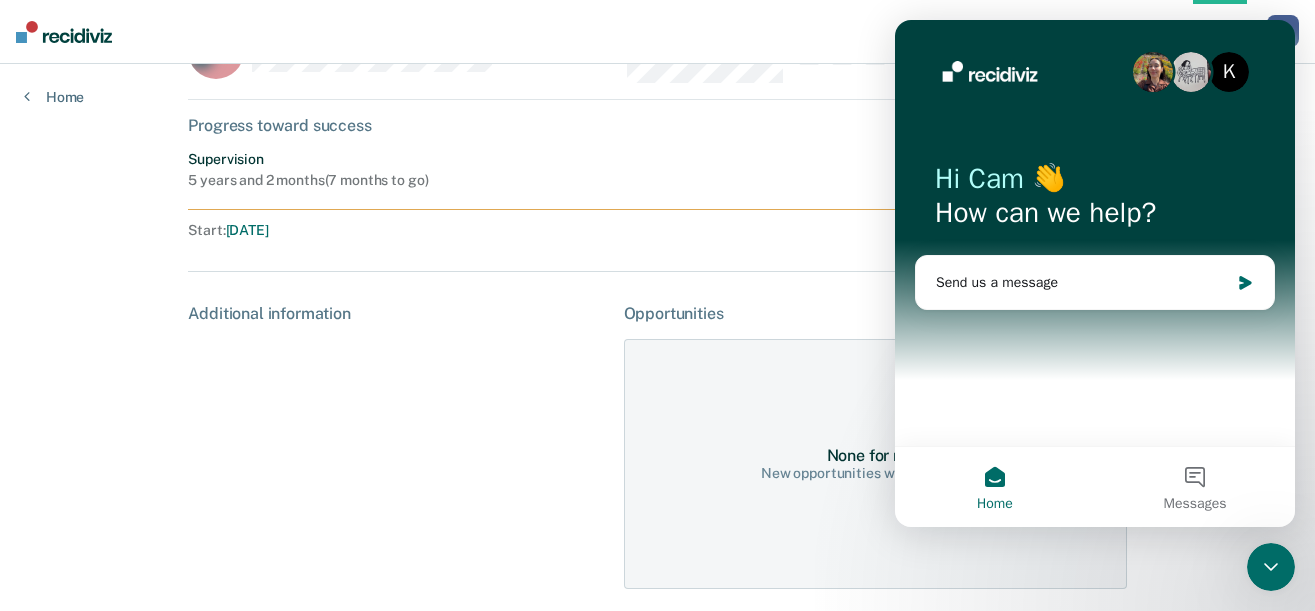 click on "Additional information" at bounding box center [397, 446] 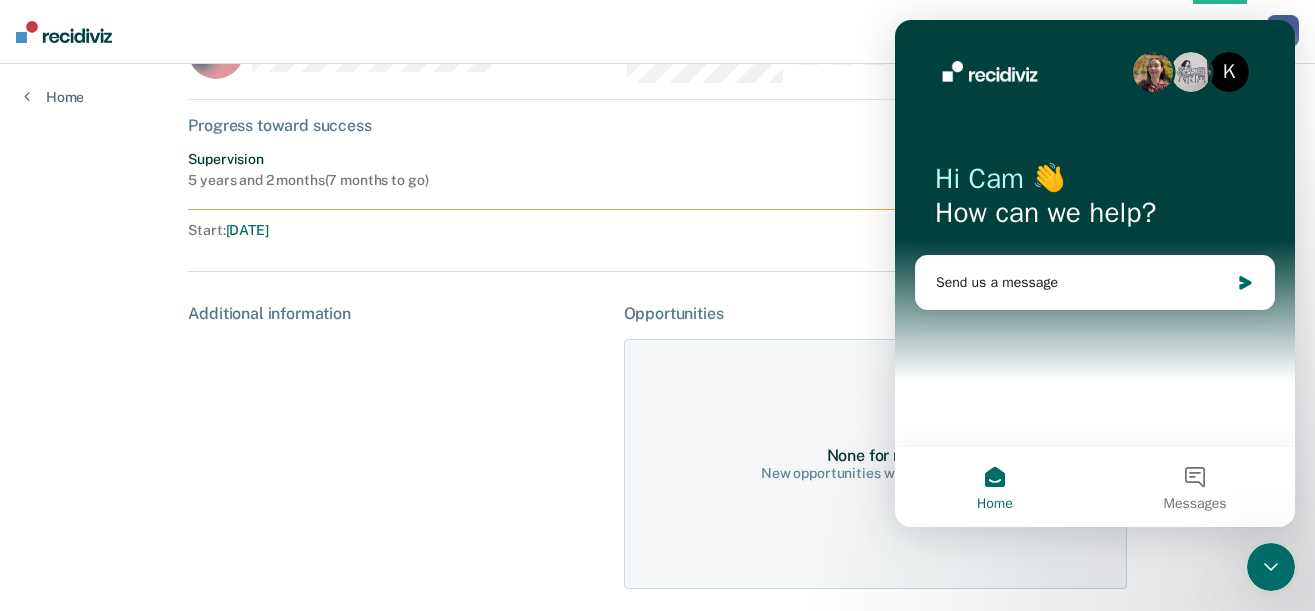 click on "Progress toward success" at bounding box center (657, 125) 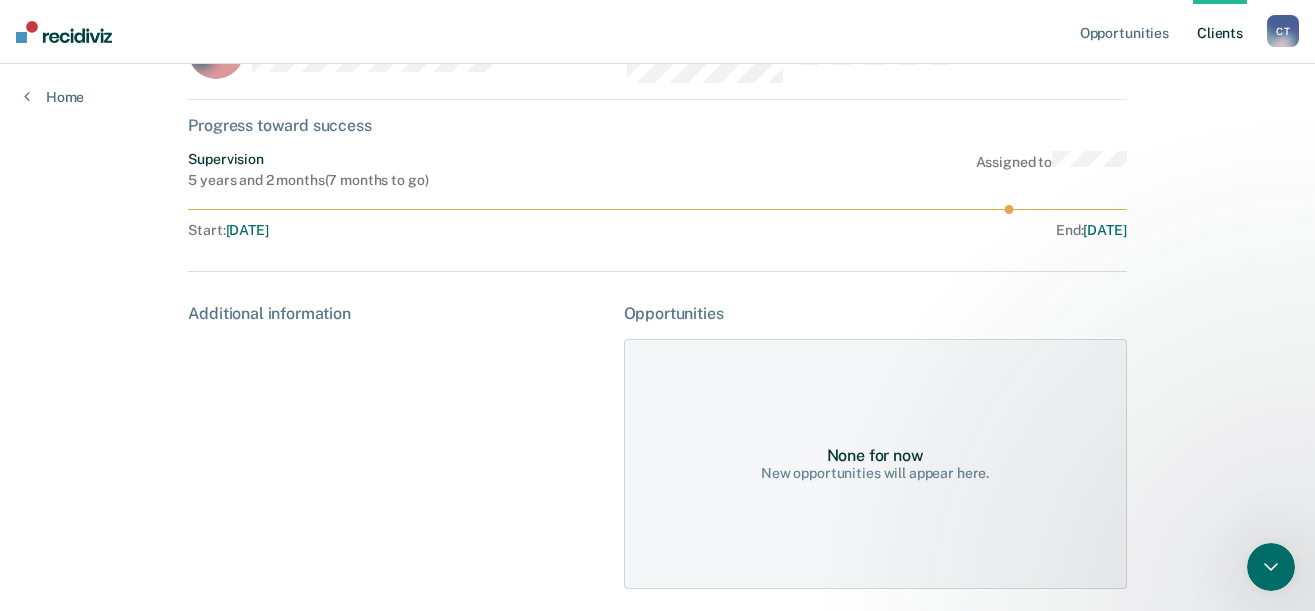 scroll, scrollTop: 0, scrollLeft: 0, axis: both 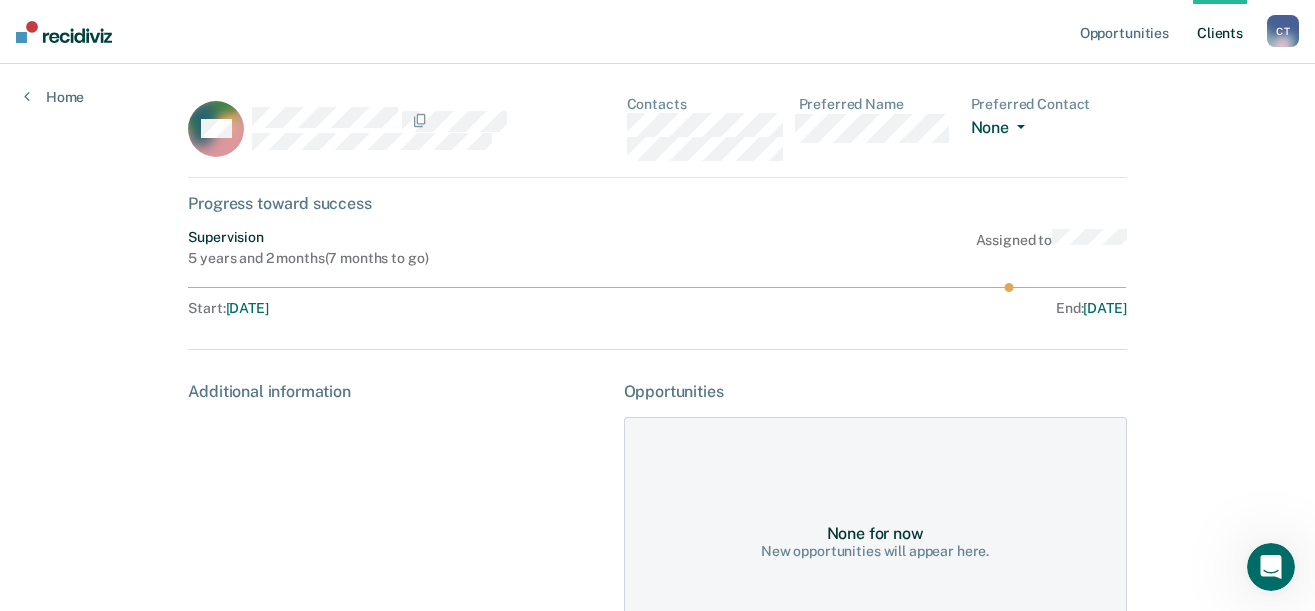click on "None" at bounding box center [1002, 129] 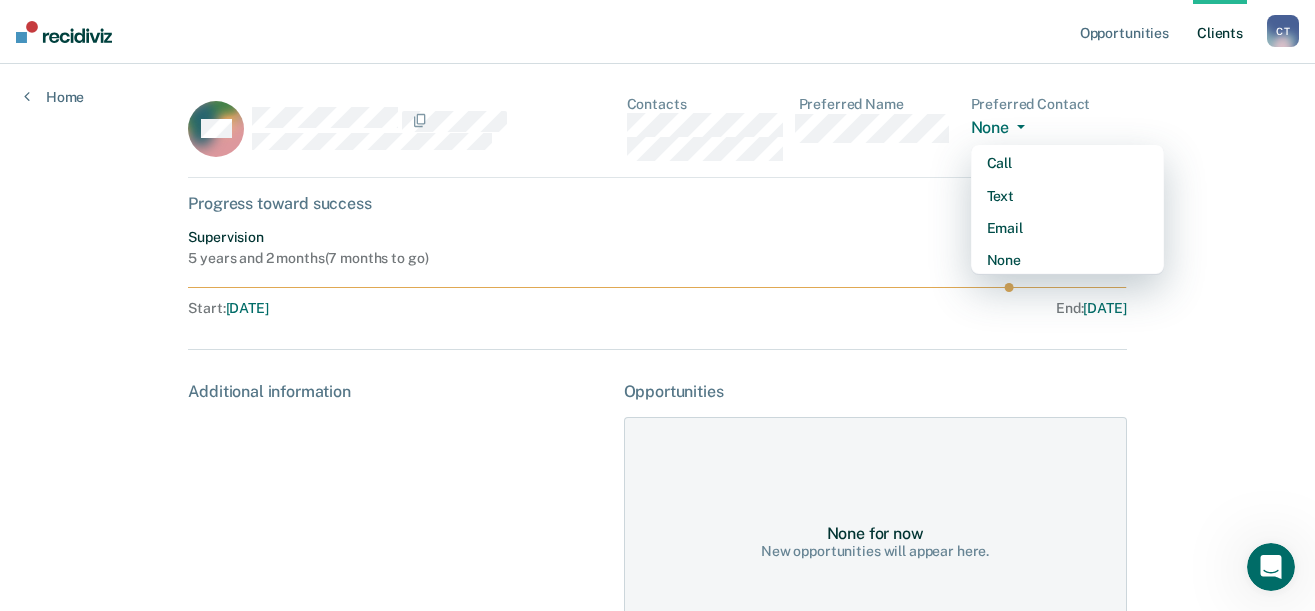 click on "MH   Contacts Preferred Name Preferred Contact None Call Text Email None Progress toward success Supervision 5 years and 2 months  ( 7 months to go ) Assigned to  Start :  [DATE] End :  [DATE] Additional information Opportunities None for now New opportunities will appear here." at bounding box center (657, 393) 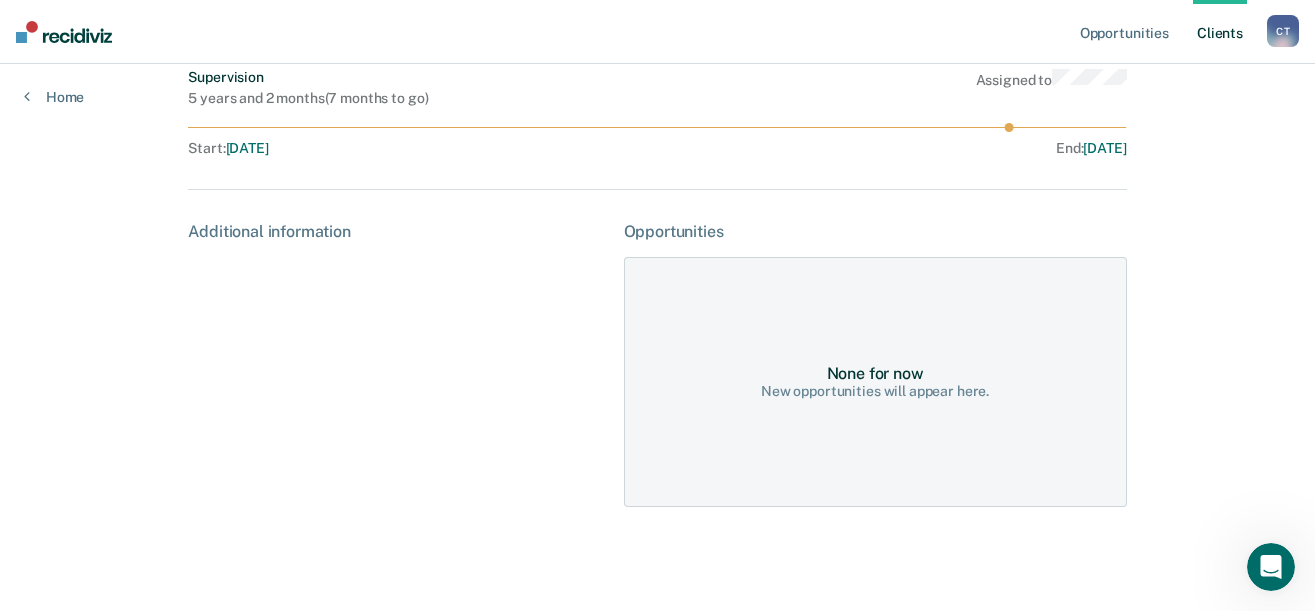scroll, scrollTop: 0, scrollLeft: 0, axis: both 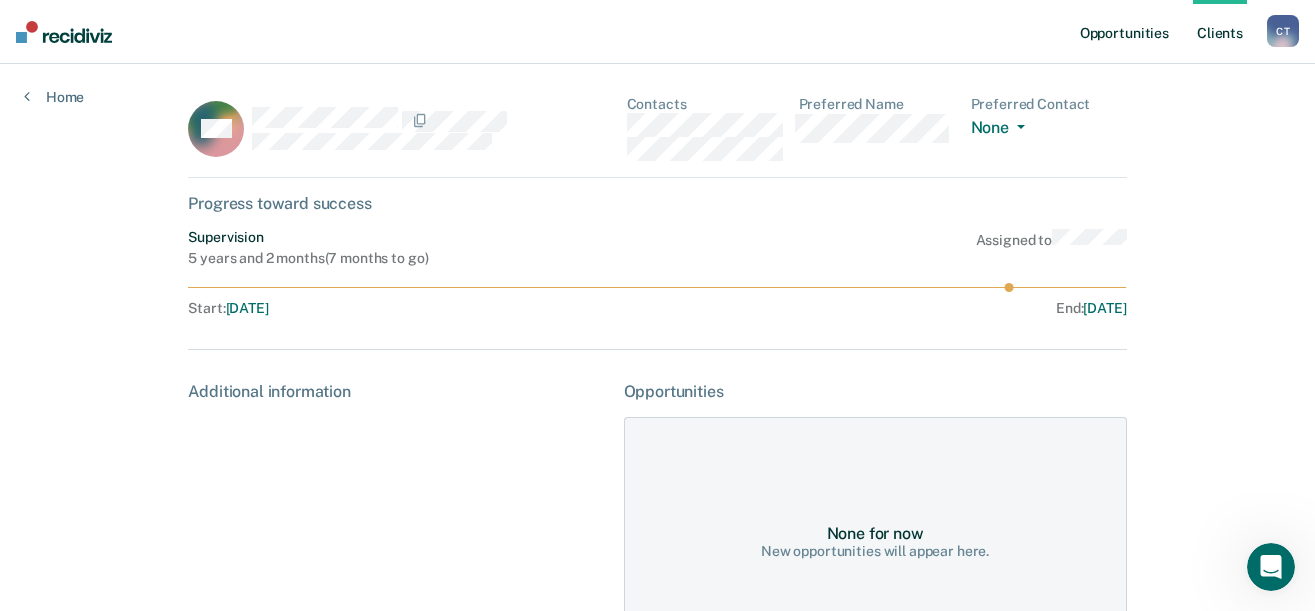click on "Opportunities" at bounding box center (1124, 32) 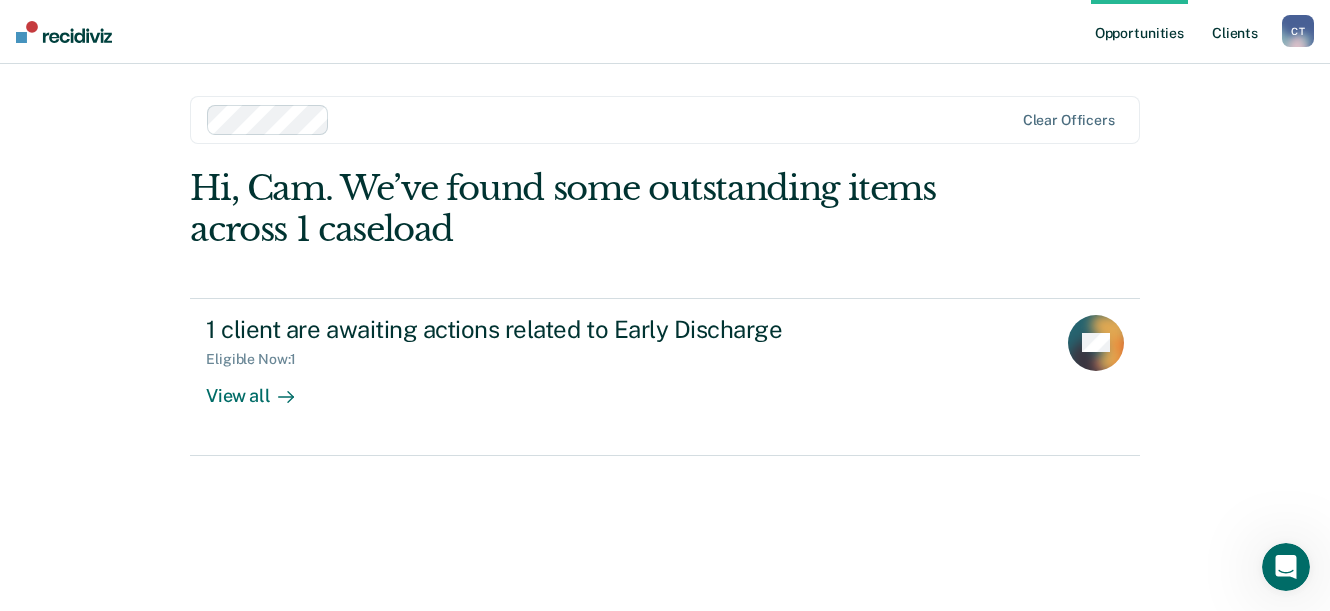 click on "Client s" at bounding box center [1235, 32] 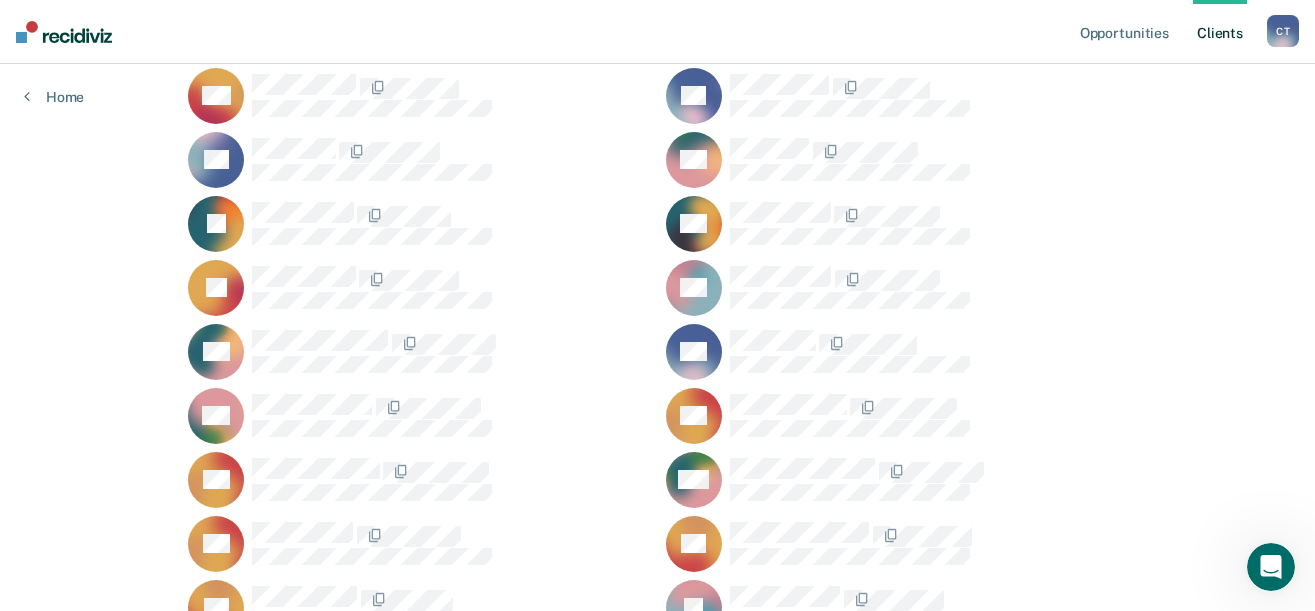 scroll, scrollTop: 747, scrollLeft: 0, axis: vertical 